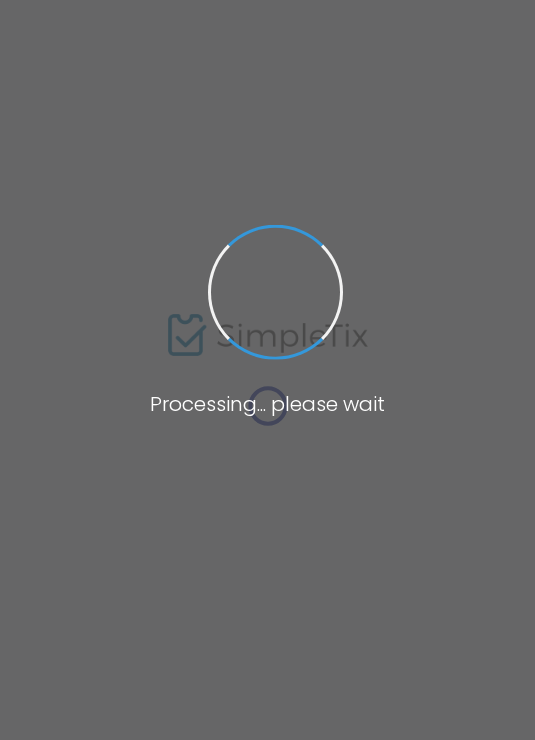 scroll, scrollTop: 0, scrollLeft: 0, axis: both 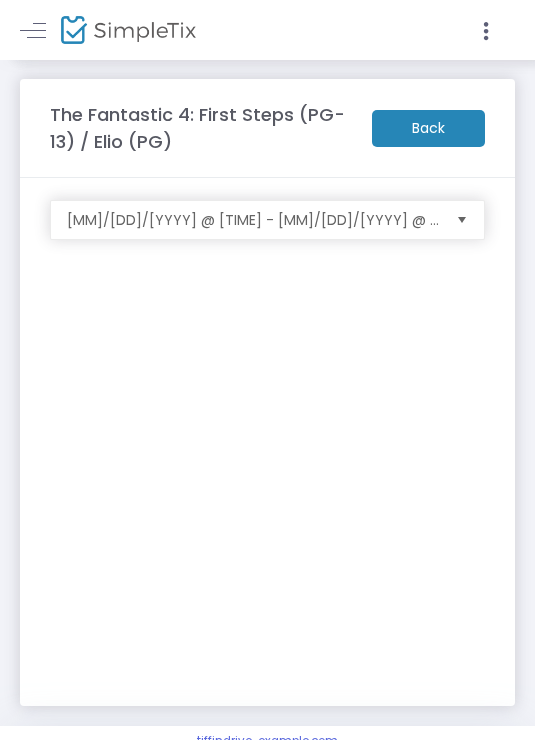 click 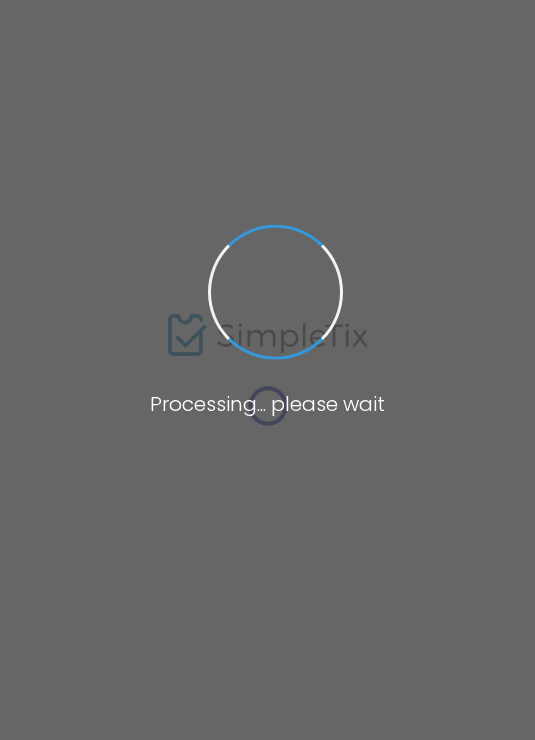 scroll, scrollTop: 0, scrollLeft: 0, axis: both 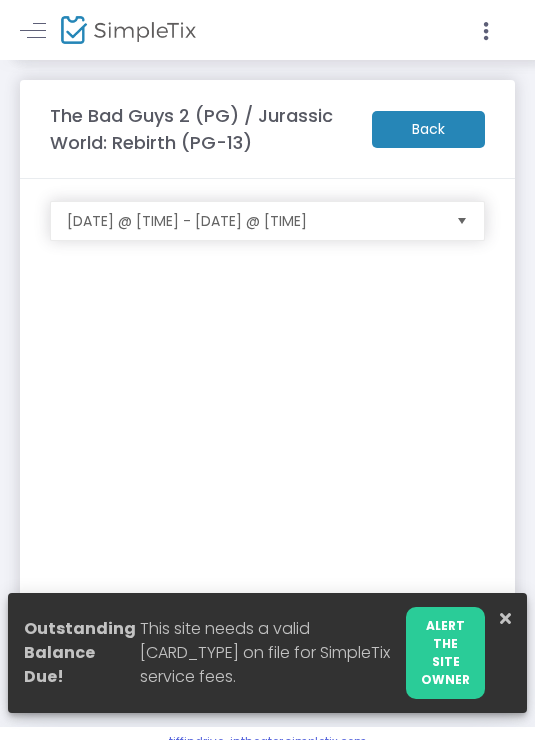click at bounding box center (505, 618) 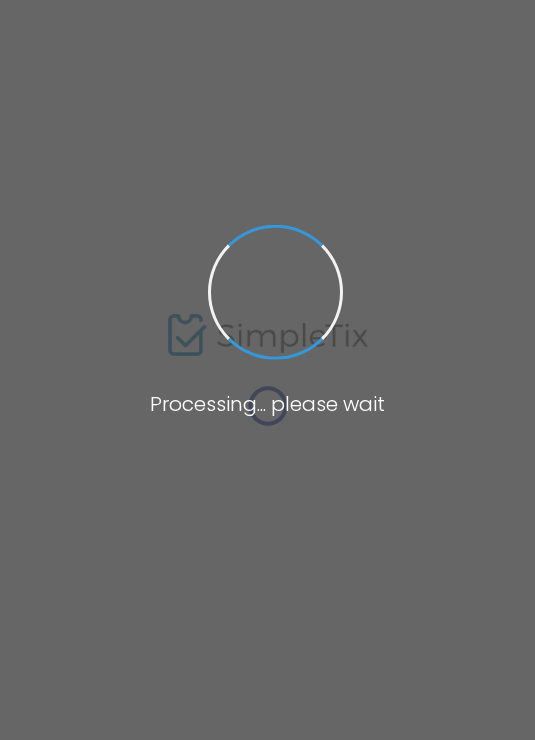 scroll, scrollTop: 0, scrollLeft: 0, axis: both 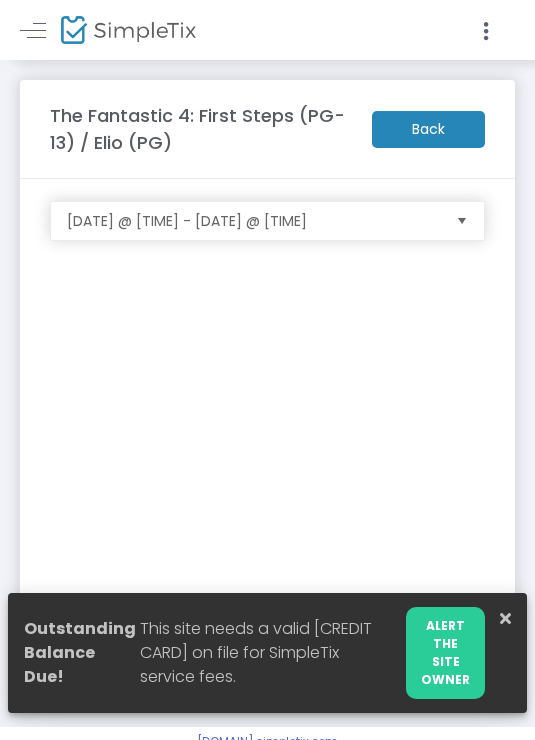 click at bounding box center [505, 618] 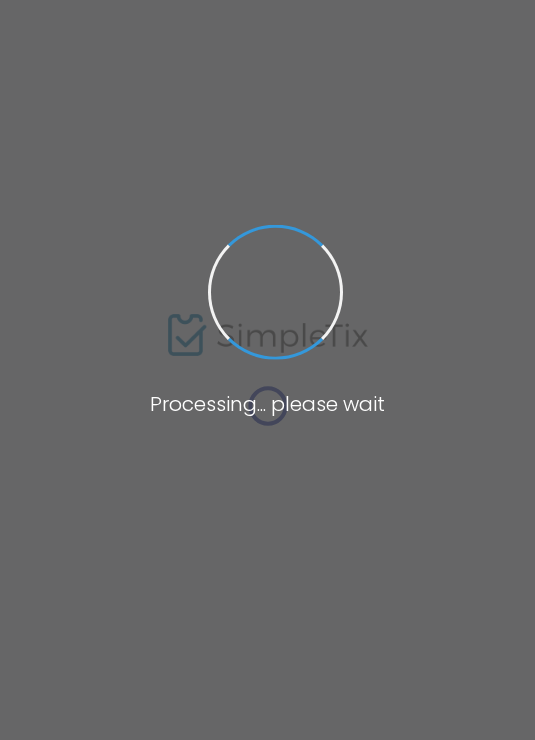 scroll, scrollTop: 0, scrollLeft: 0, axis: both 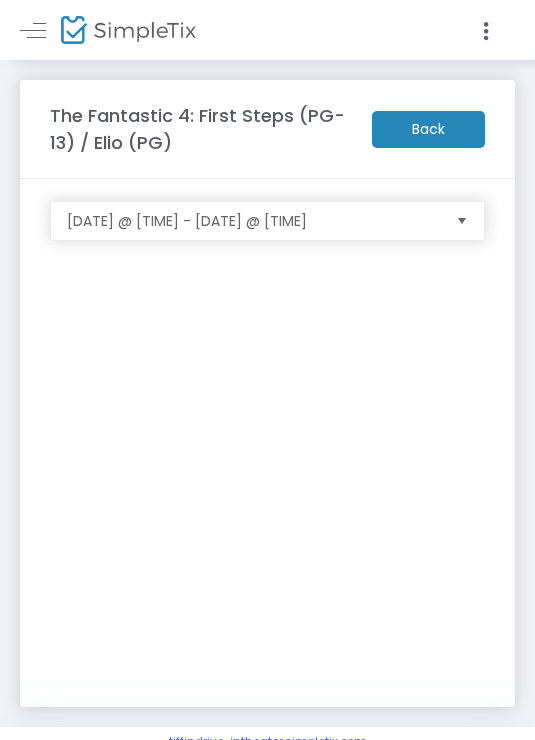 click 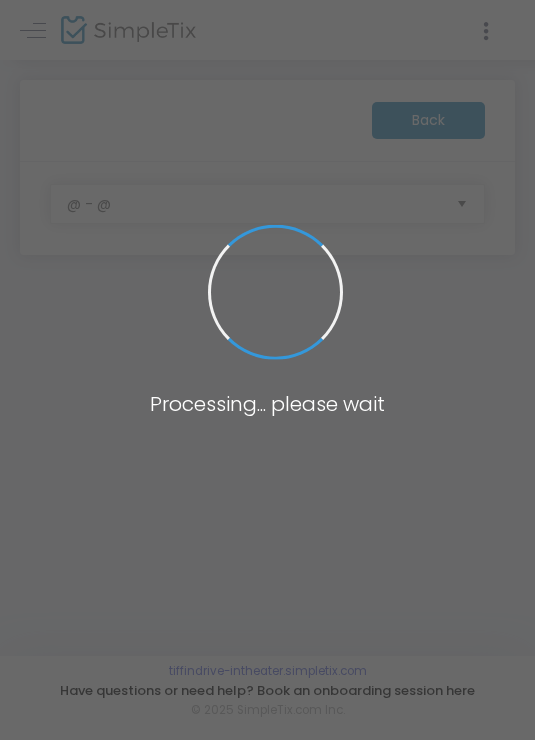 scroll, scrollTop: 0, scrollLeft: 0, axis: both 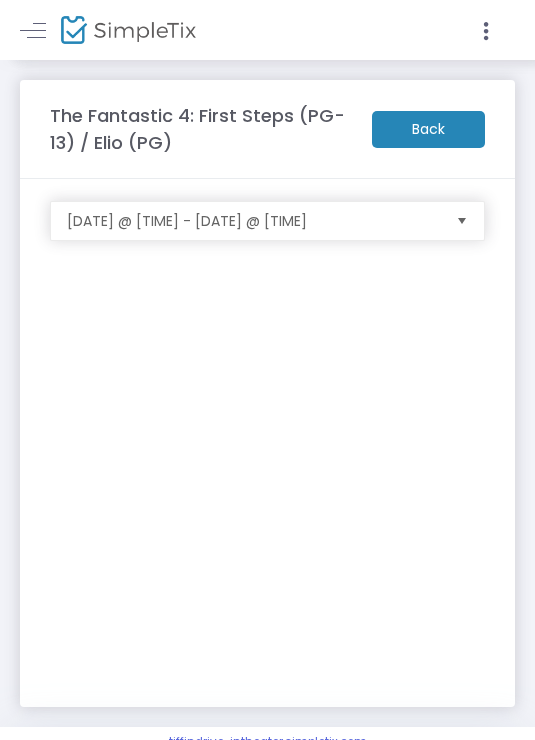 click on "The Fantastic 4: First Steps (PG-13) / Elio (PG)   Back" 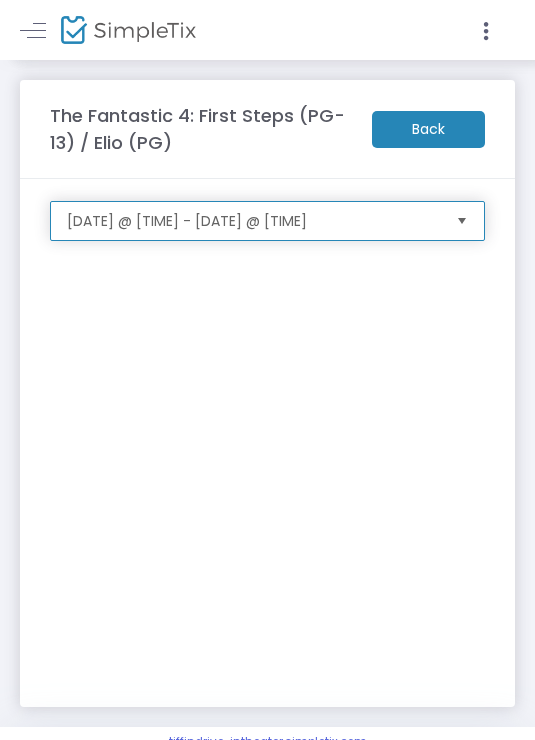 click on "8/1/2025 @ 9:15 PM - 8/1/2025 @ 11:55 PM" at bounding box center (253, 221) 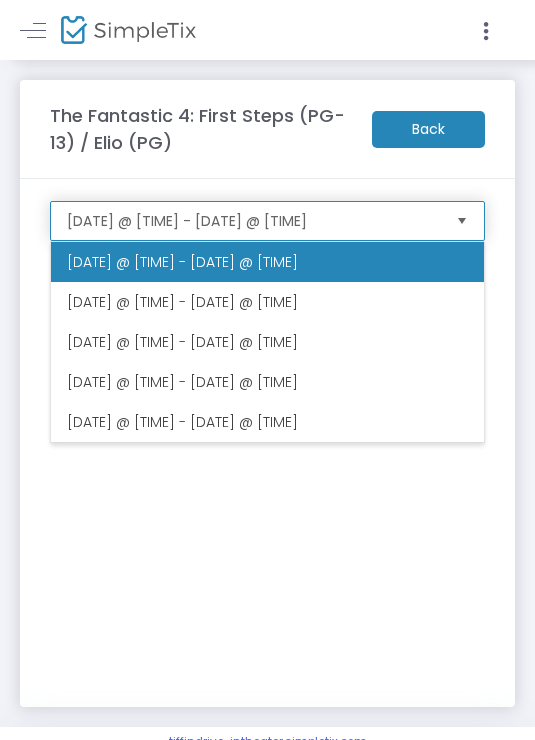 click on "8/1/2025 @ 9:15 PM - 8/1/2025 @ 11:55 PM" at bounding box center (253, 221) 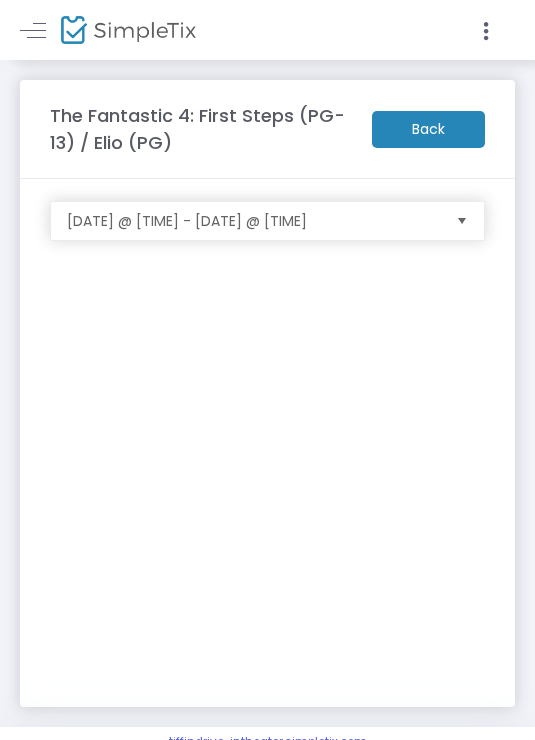 click at bounding box center (33, 30) 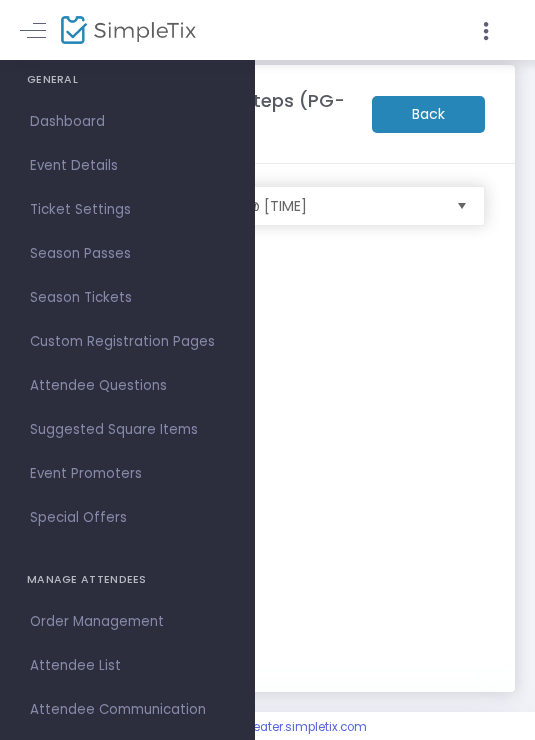 scroll, scrollTop: 30, scrollLeft: 0, axis: vertical 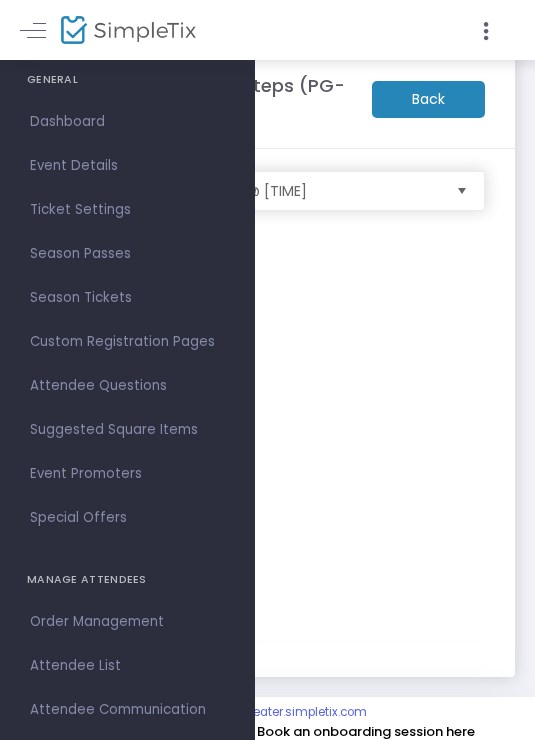 click on "Event Details" at bounding box center (127, 166) 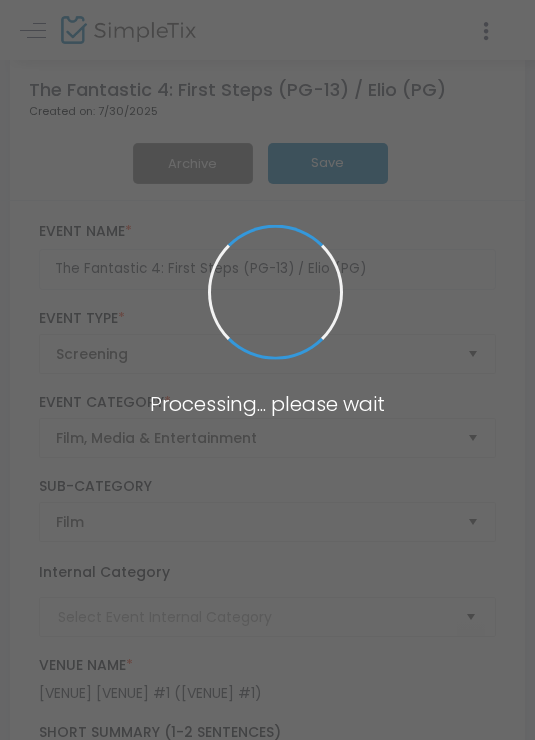 click on "The Fantastic 4: First Steps (PG-13) / Elio (PG)" 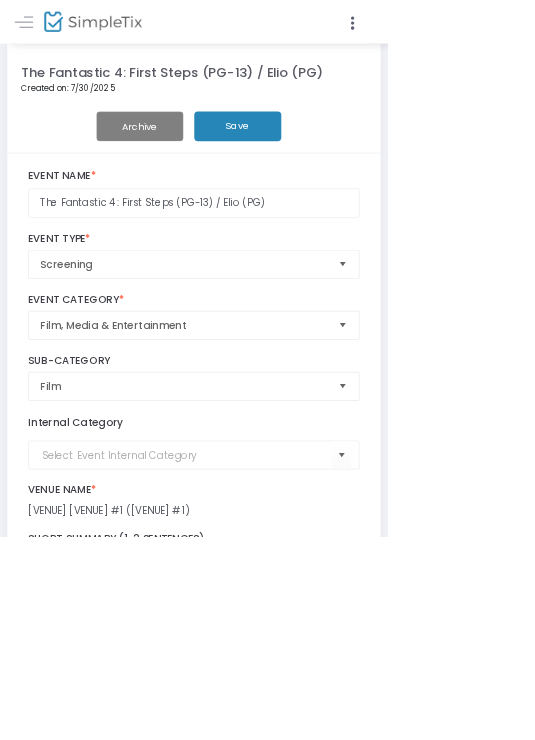 scroll, scrollTop: 0, scrollLeft: 0, axis: both 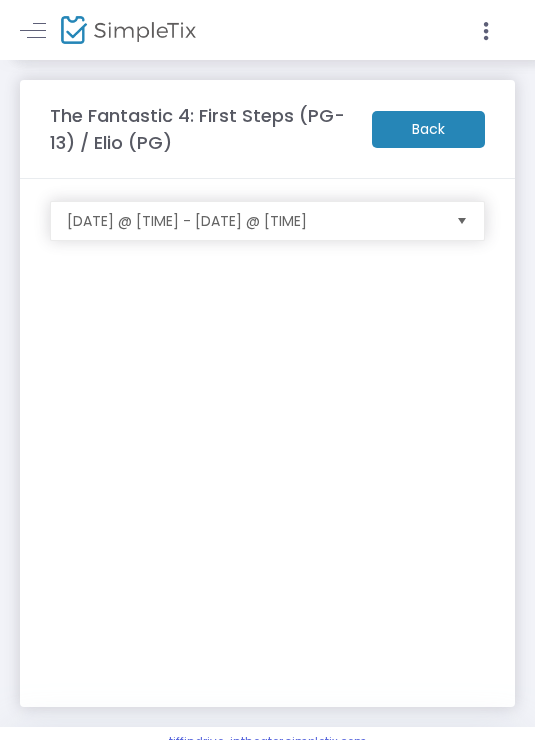 click on "Back" 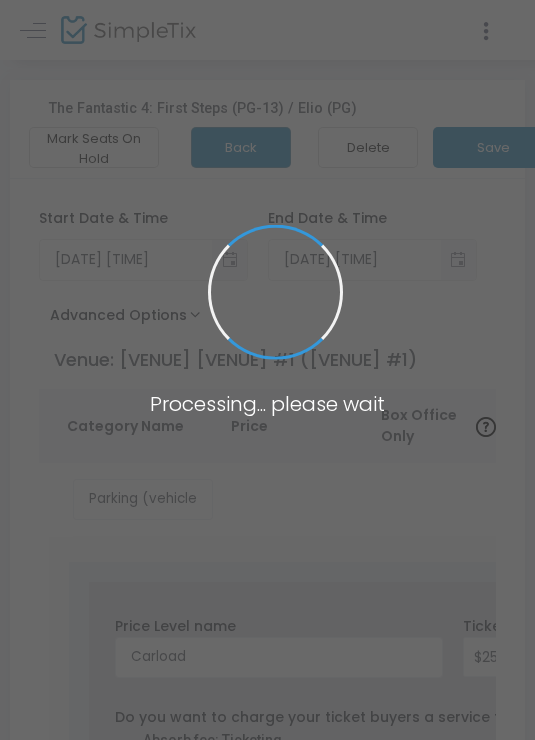 scroll, scrollTop: 24, scrollLeft: 0, axis: vertical 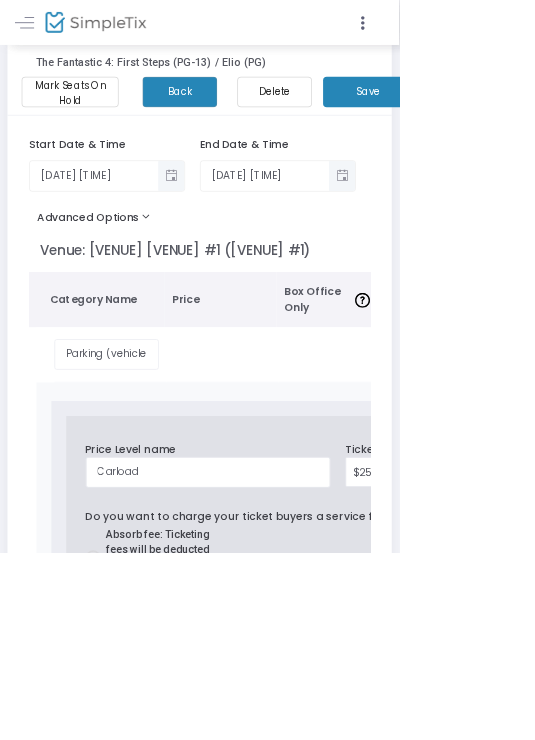 click 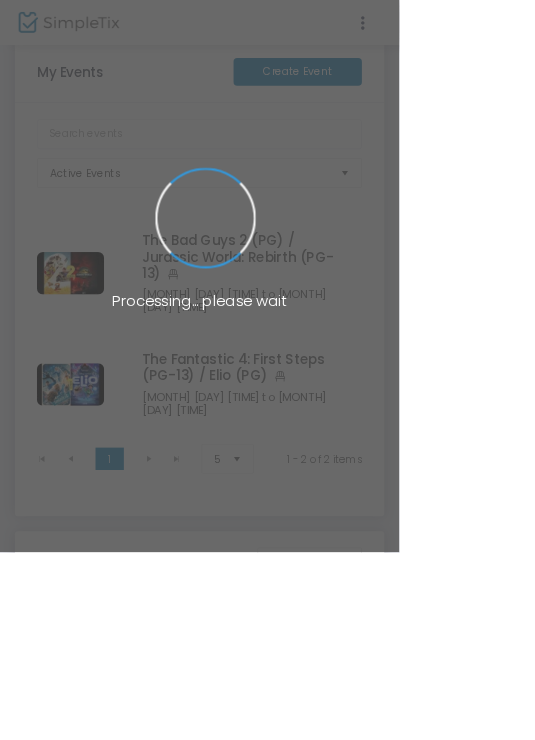 scroll, scrollTop: 1, scrollLeft: 0, axis: vertical 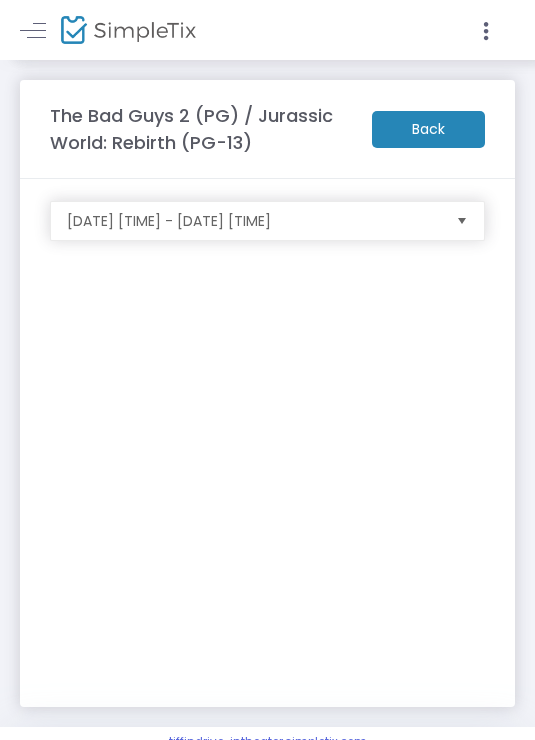 click at bounding box center (33, 30) 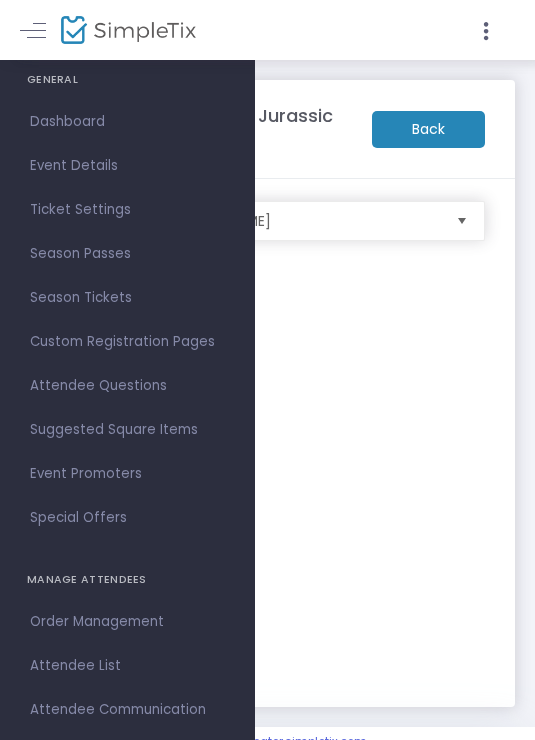 click on "Ticket Settings" at bounding box center [127, 210] 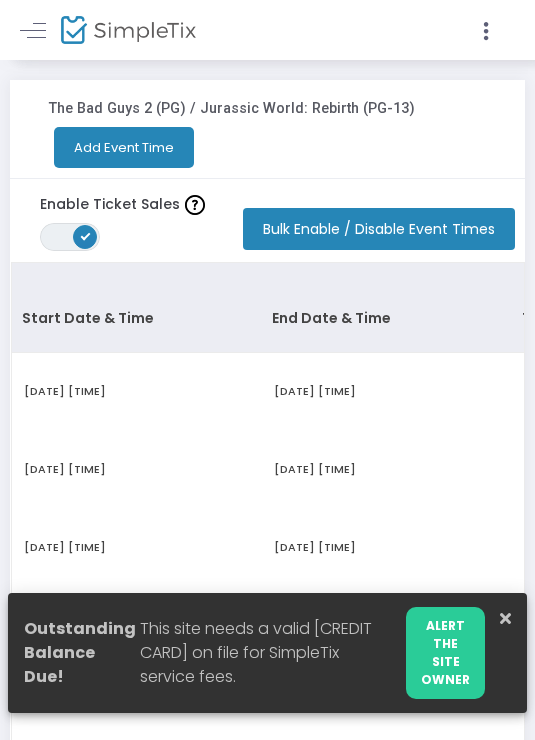 click on "Fri 8/1/2025 9:15 PM" 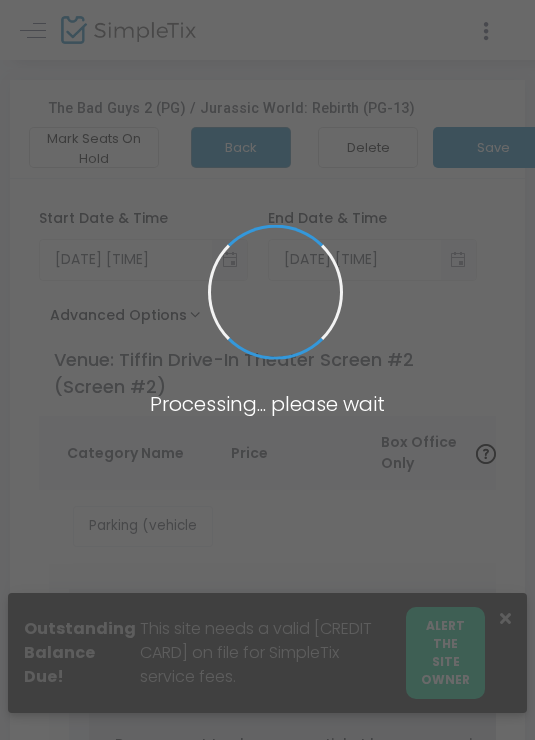 scroll, scrollTop: 24, scrollLeft: 0, axis: vertical 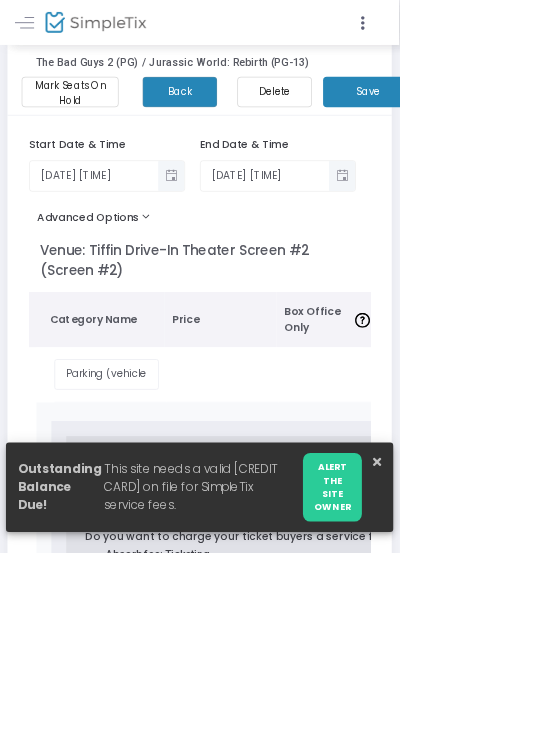 click on "Mark Seats On Hold" 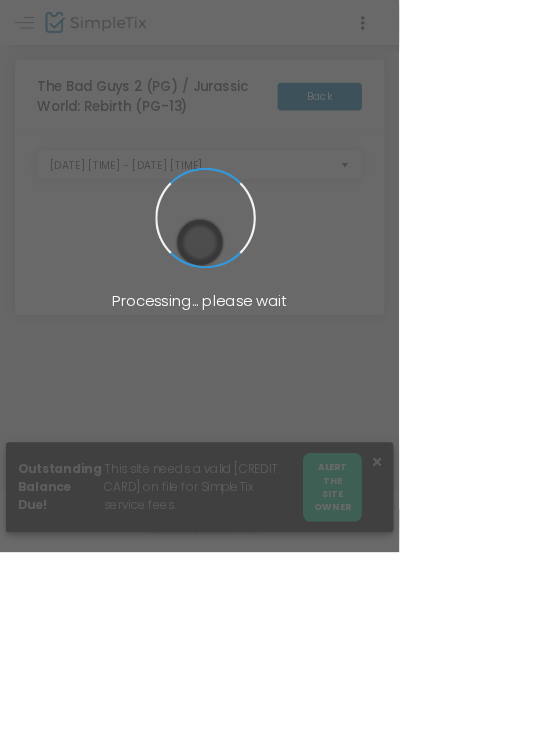 scroll, scrollTop: 0, scrollLeft: 0, axis: both 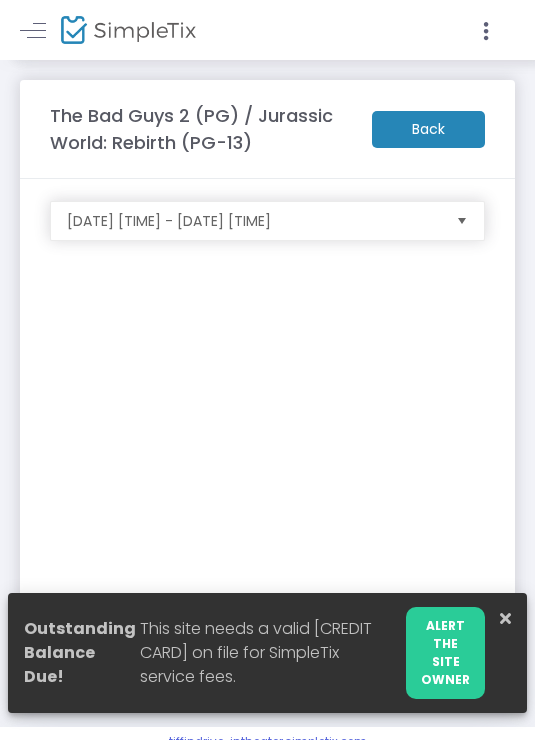 click on "Outstanding Balance Due!    This site needs a valid credit card on file for SimpleTix service fees.  ALERT THE SITE OWNER" at bounding box center (267, 653) 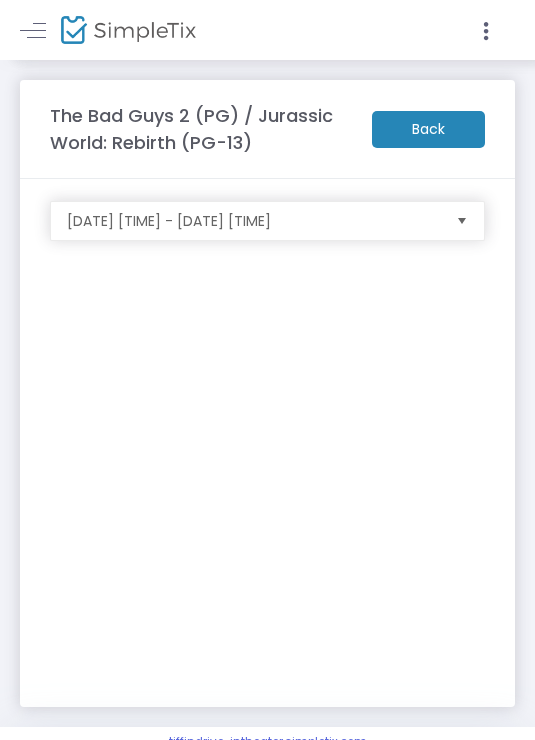 click on "[DATE] @ [TIME] - [DATE] @ [TIME]" 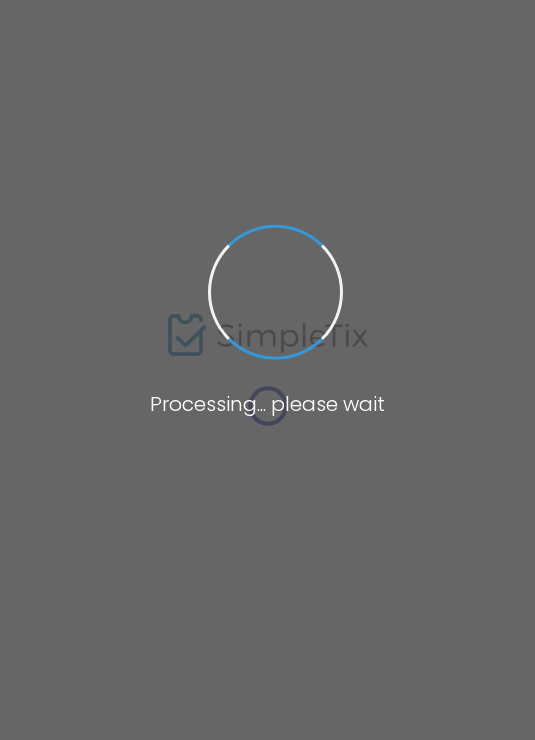 scroll, scrollTop: 0, scrollLeft: 0, axis: both 